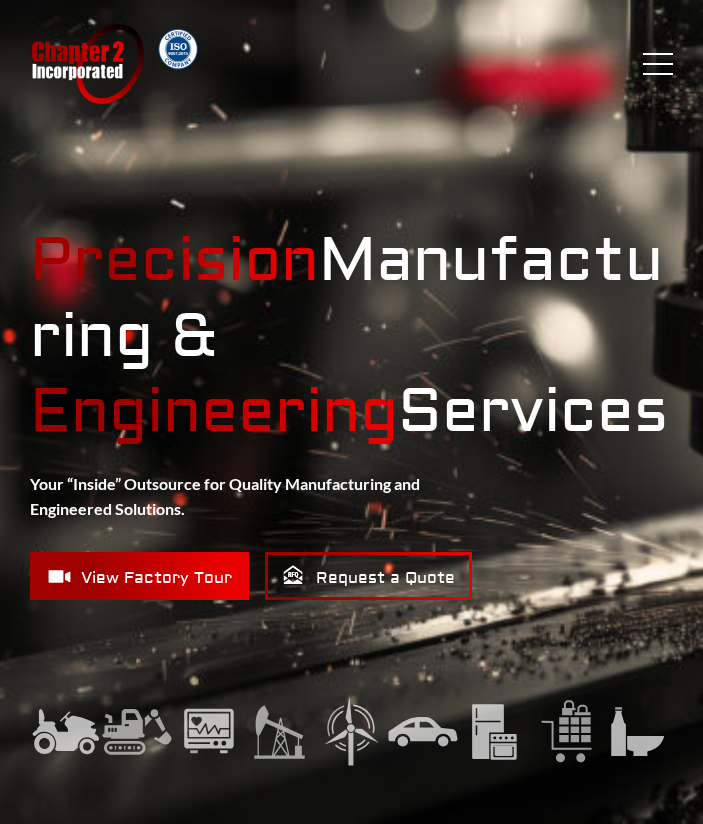 scroll, scrollTop: 0, scrollLeft: 0, axis: both 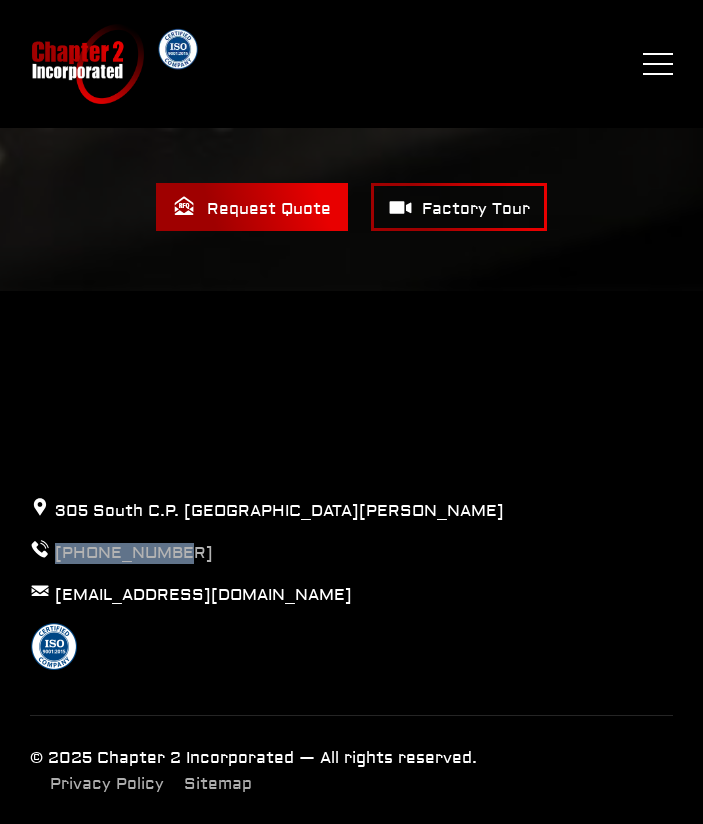 drag, startPoint x: 192, startPoint y: 504, endPoint x: 60, endPoint y: 516, distance: 132.54433 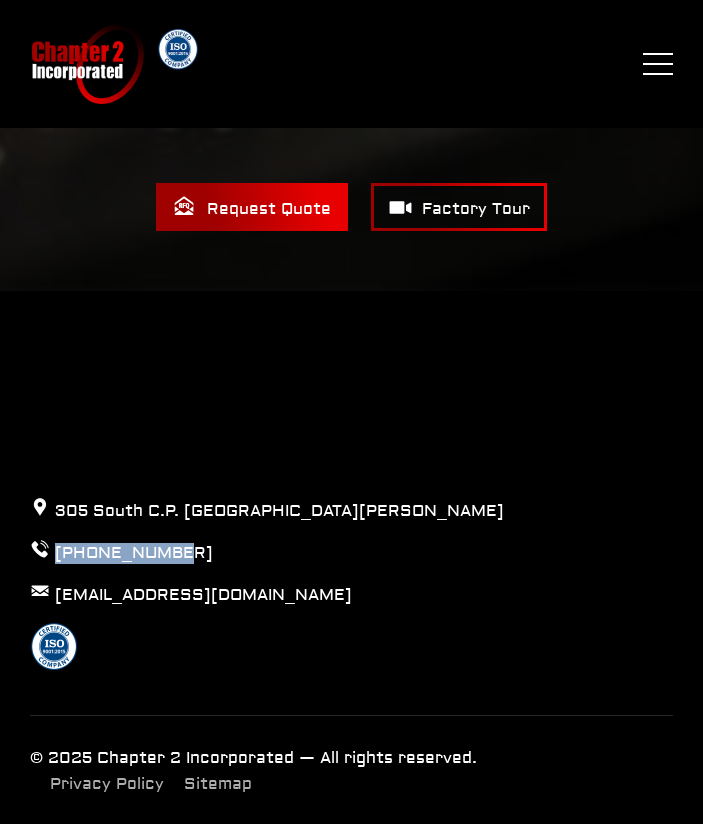 copy on "[PHONE_NUMBER]" 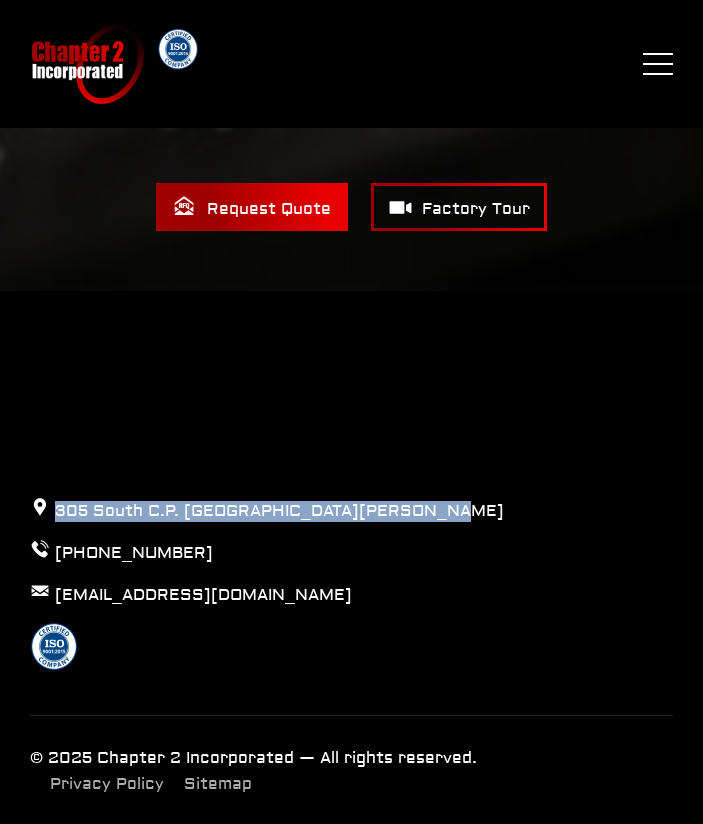 drag, startPoint x: 56, startPoint y: 471, endPoint x: 462, endPoint y: 474, distance: 406.01108 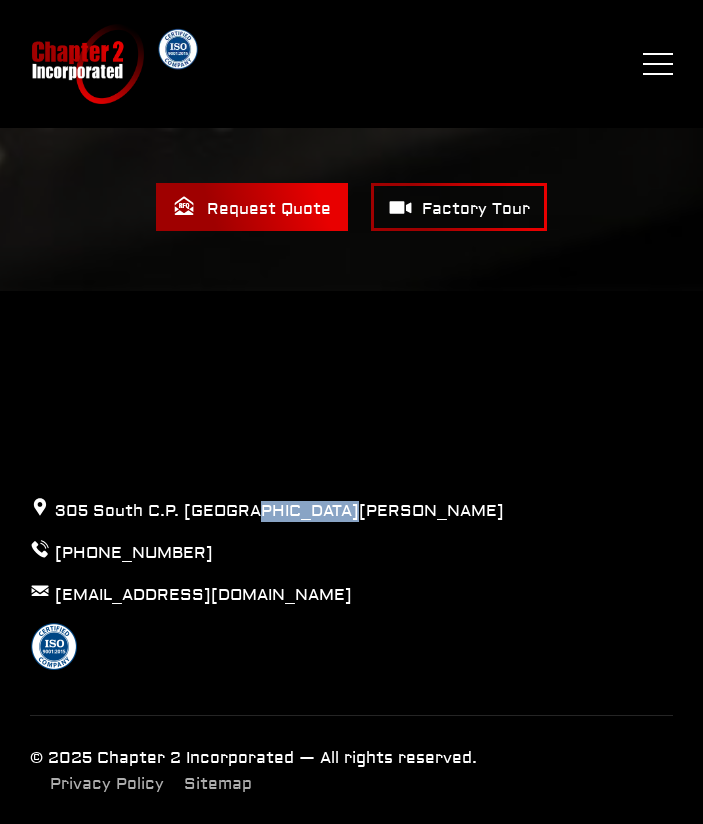 drag, startPoint x: 248, startPoint y: 472, endPoint x: 322, endPoint y: 473, distance: 74.00676 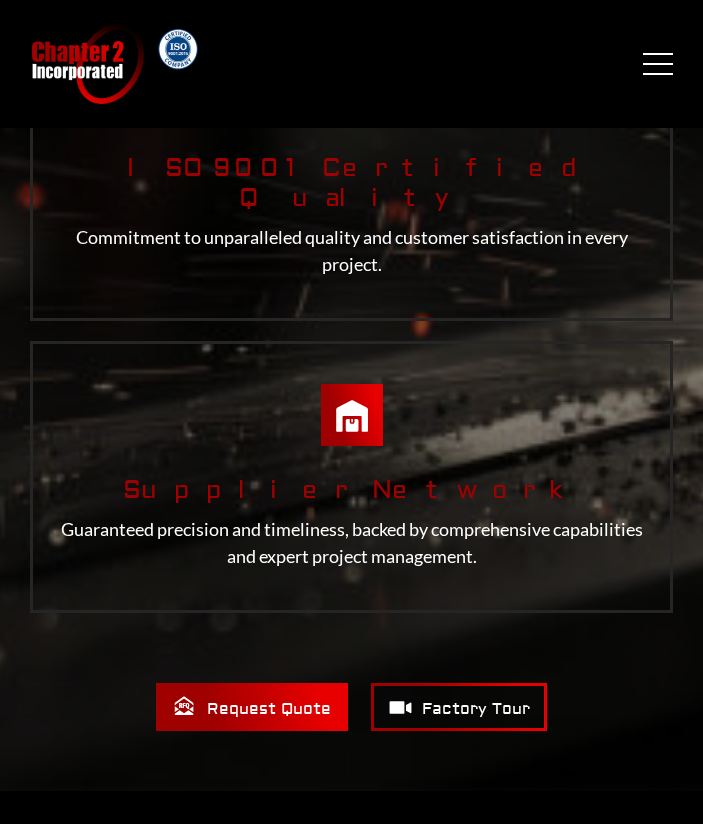 scroll, scrollTop: 5301, scrollLeft: 0, axis: vertical 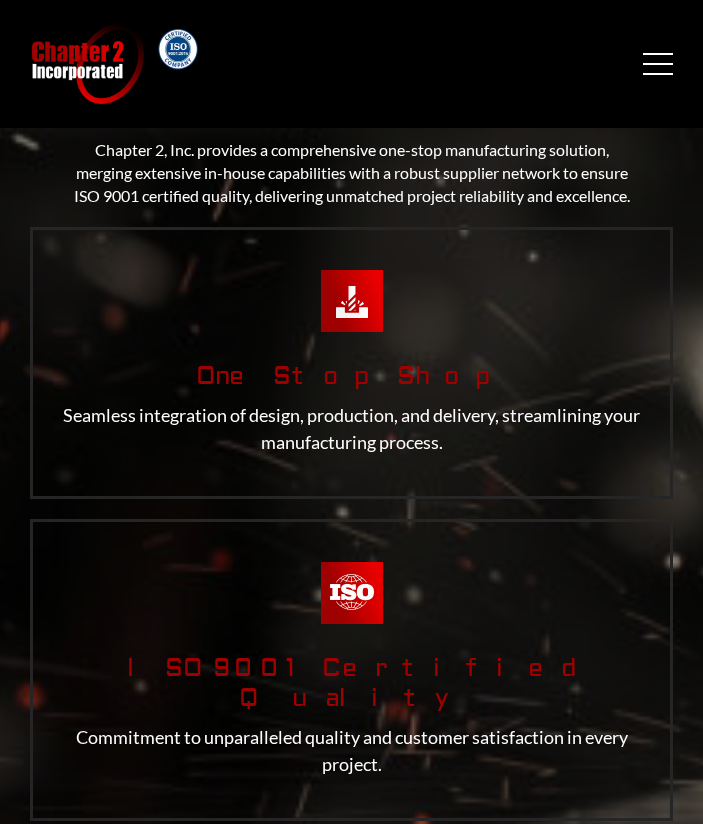 click on "Menu" at bounding box center [658, 64] 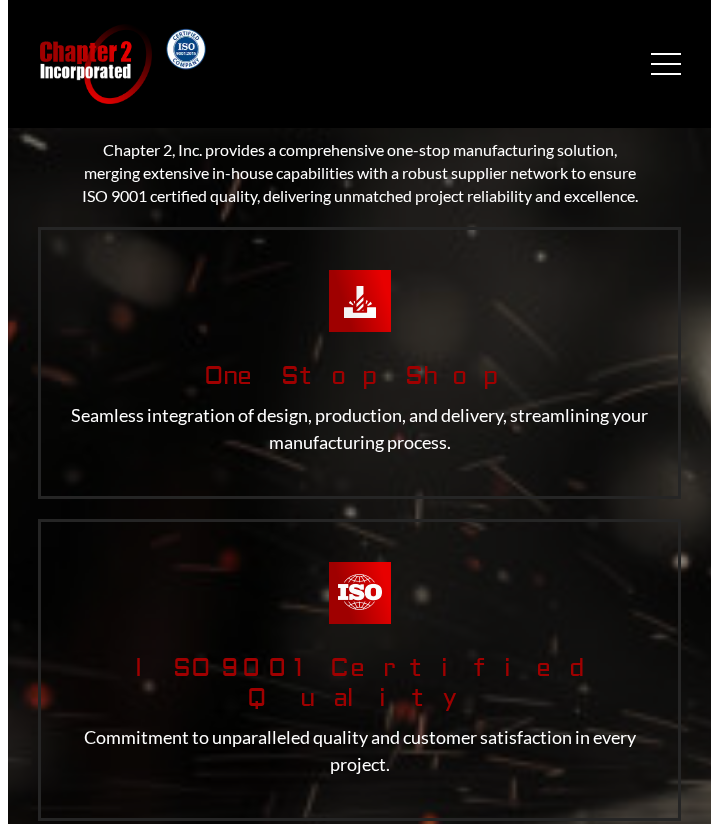scroll, scrollTop: 0, scrollLeft: 0, axis: both 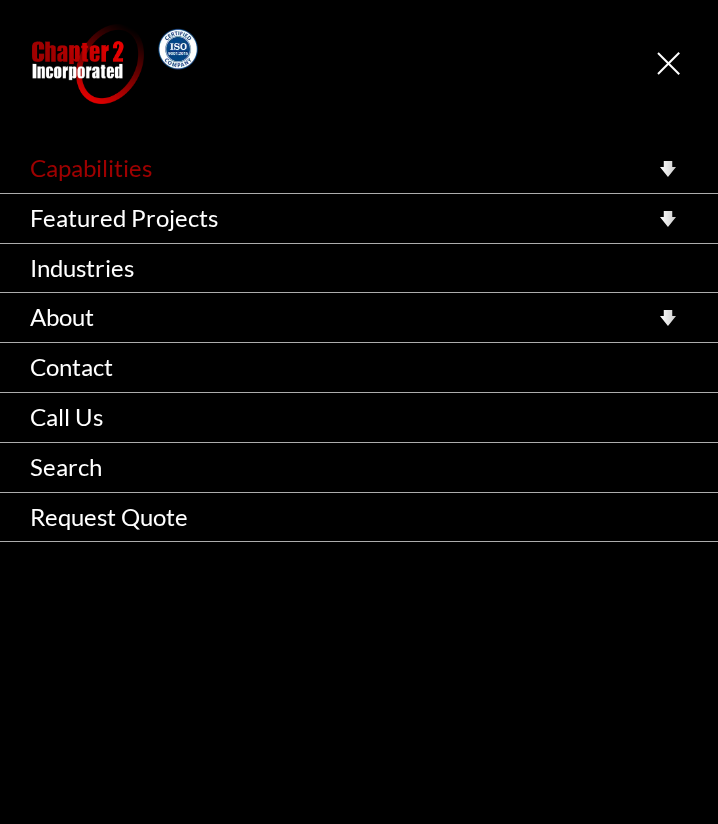 click on "Capabilities" at bounding box center (359, 168) 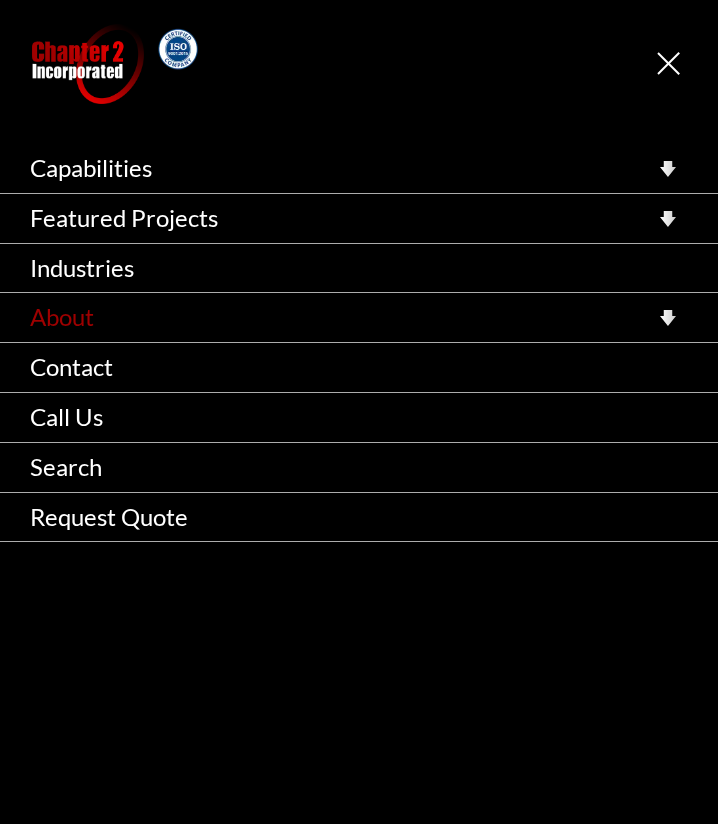 click on "About" at bounding box center [359, 317] 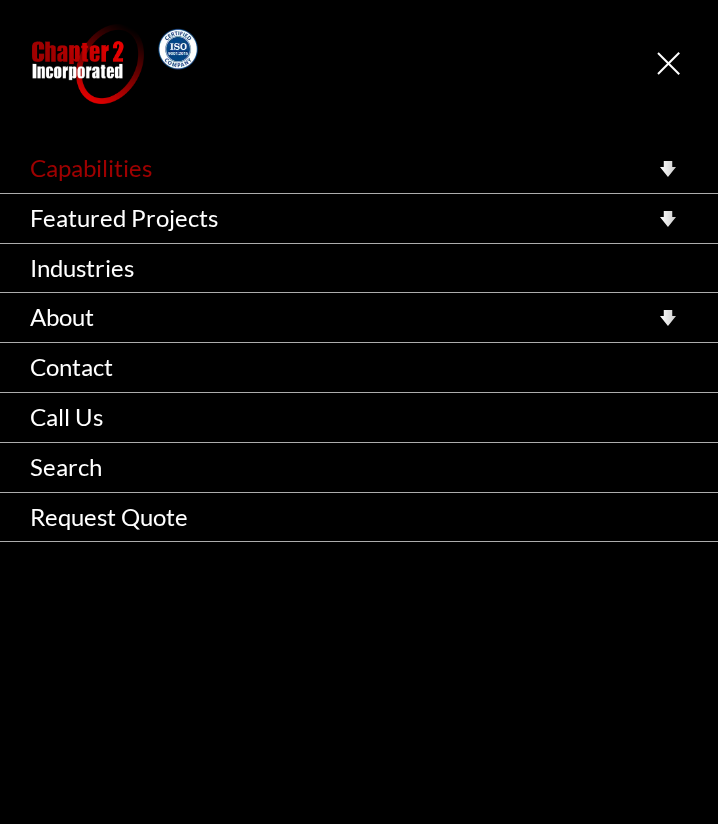 click on "Capabilities" at bounding box center [359, 168] 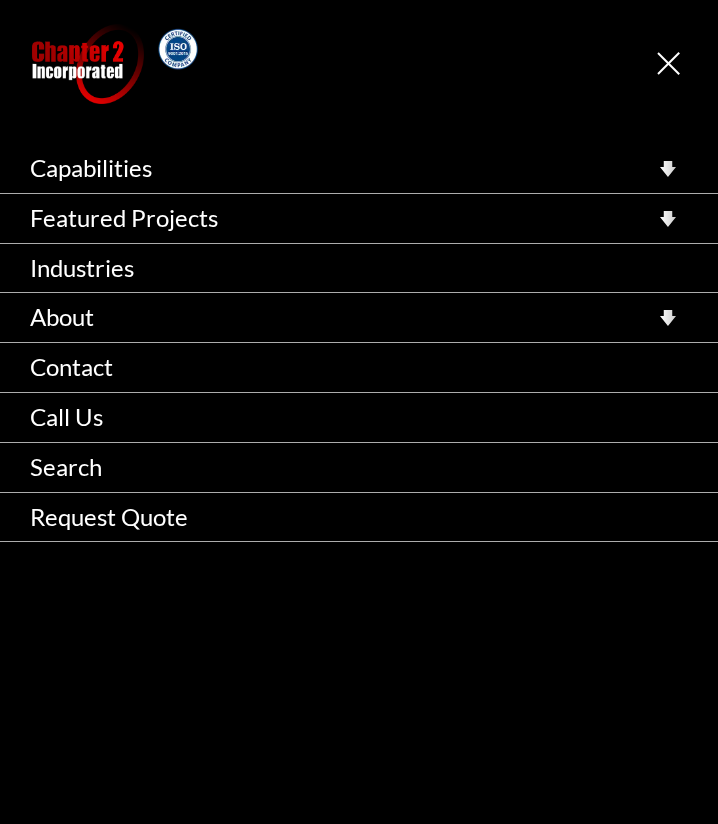 click at bounding box center [20, 7236] 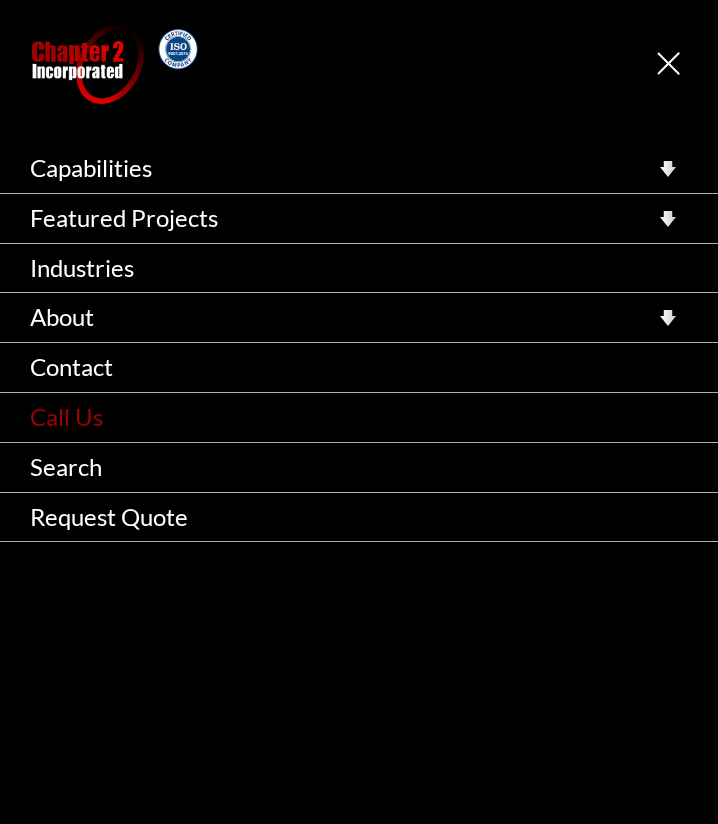 scroll, scrollTop: 200, scrollLeft: 0, axis: vertical 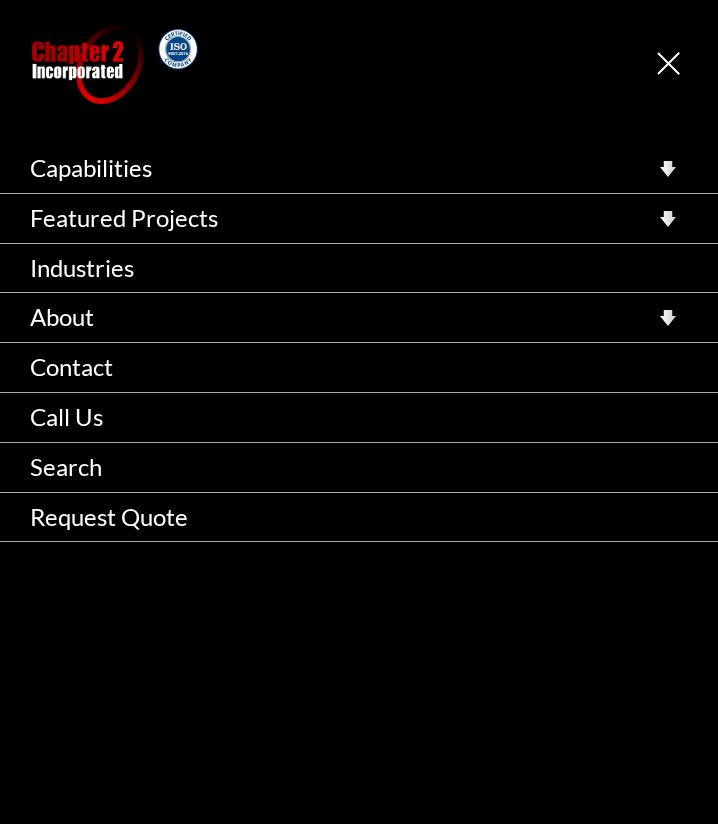 drag, startPoint x: 217, startPoint y: 7693, endPoint x: 12, endPoint y: 7707, distance: 205.4775 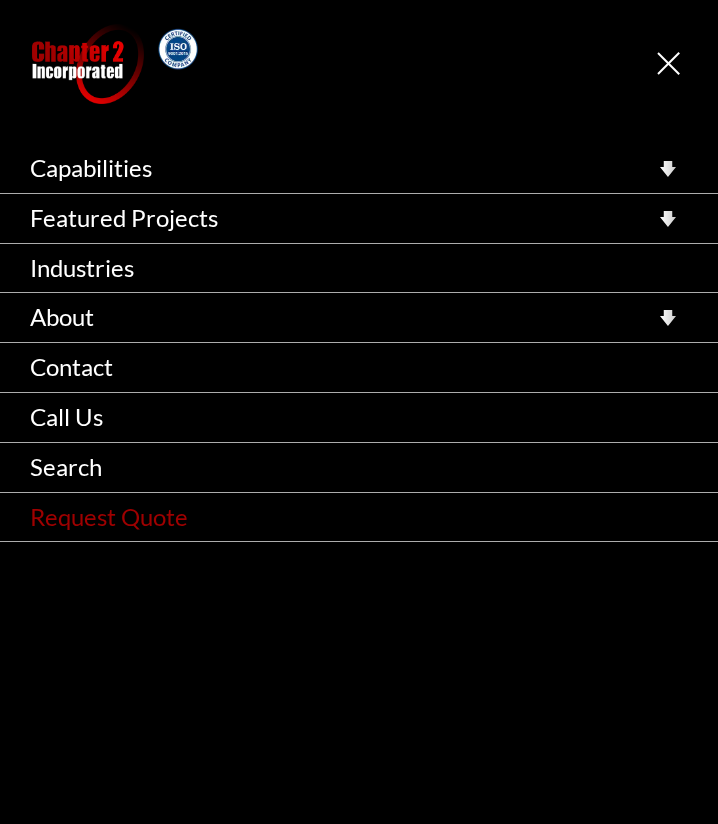 copy on "Custom engineered solutions" 